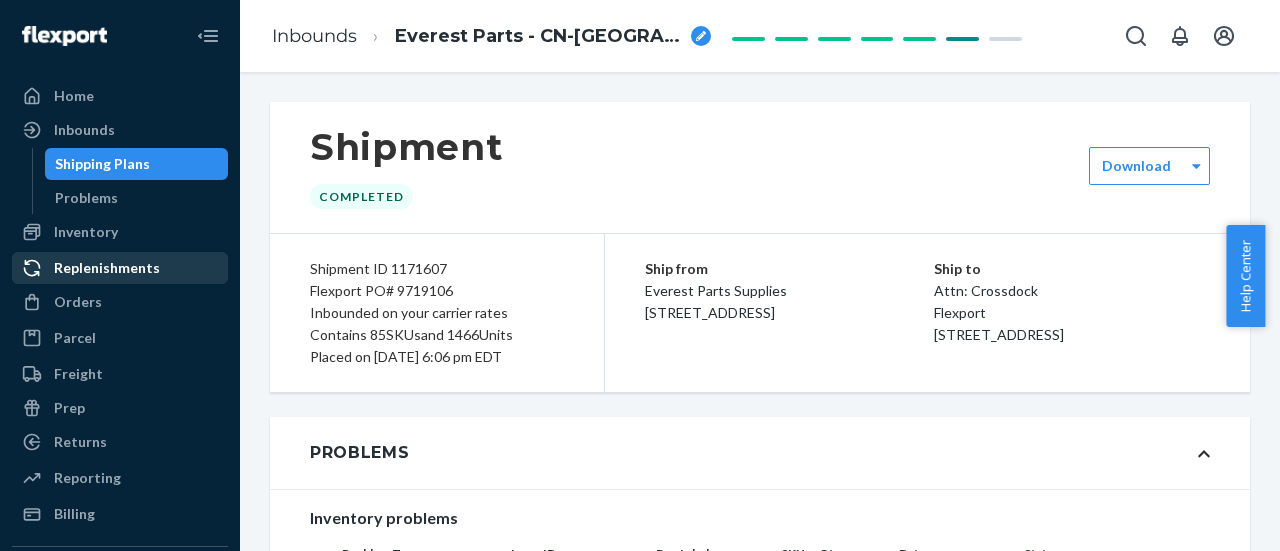 scroll, scrollTop: 0, scrollLeft: 0, axis: both 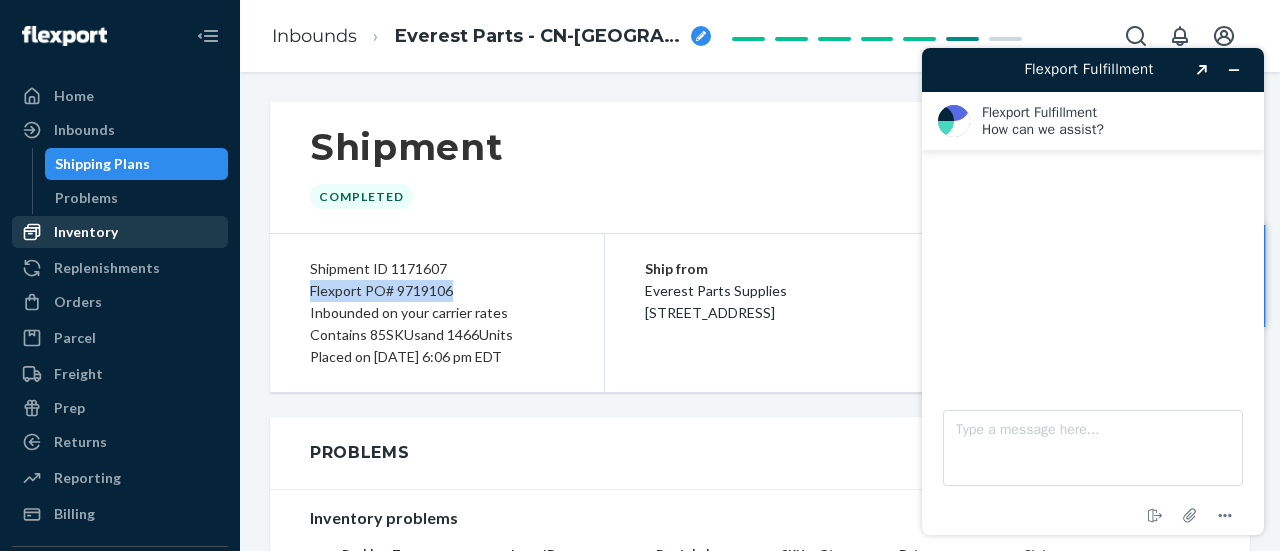 click on "Inventory" at bounding box center (86, 232) 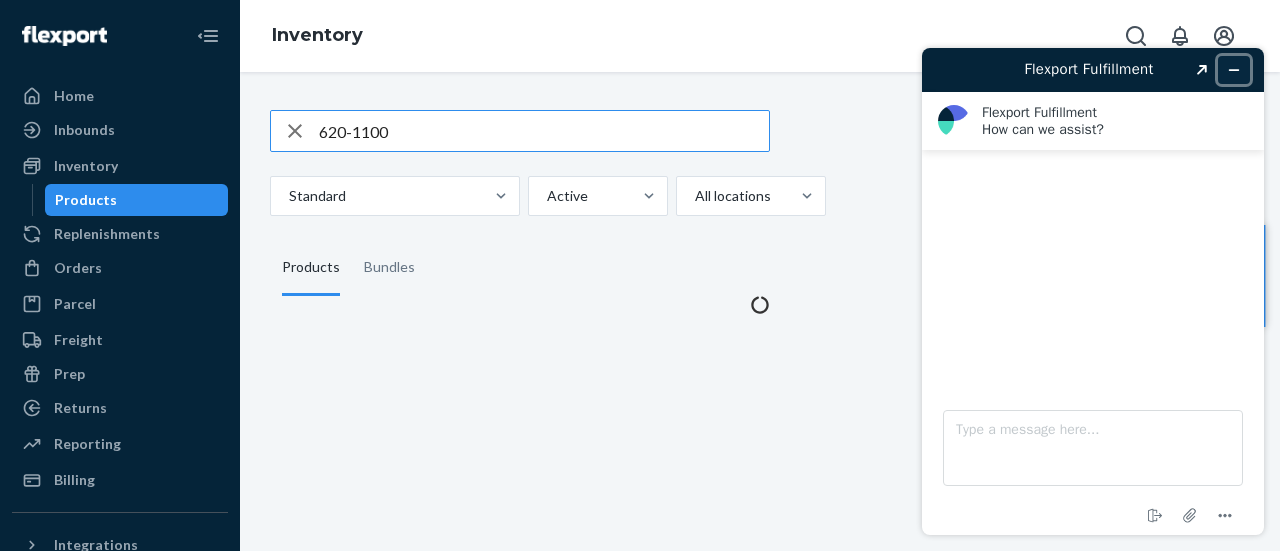 click 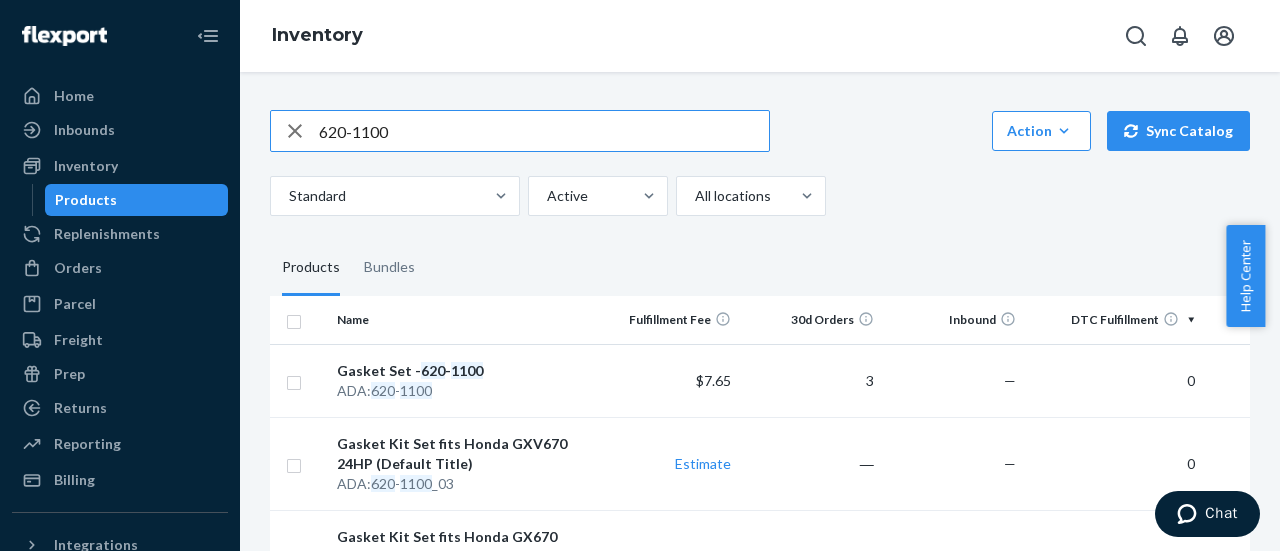 drag, startPoint x: 450, startPoint y: 123, endPoint x: 300, endPoint y: 145, distance: 151.60475 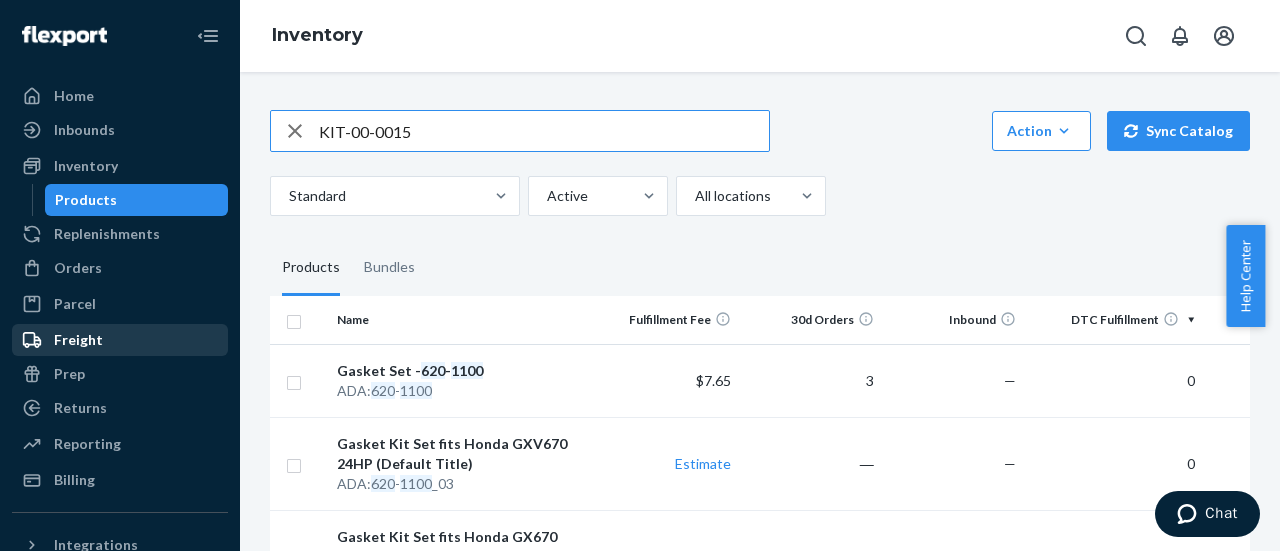 type on "KIT-00-0015" 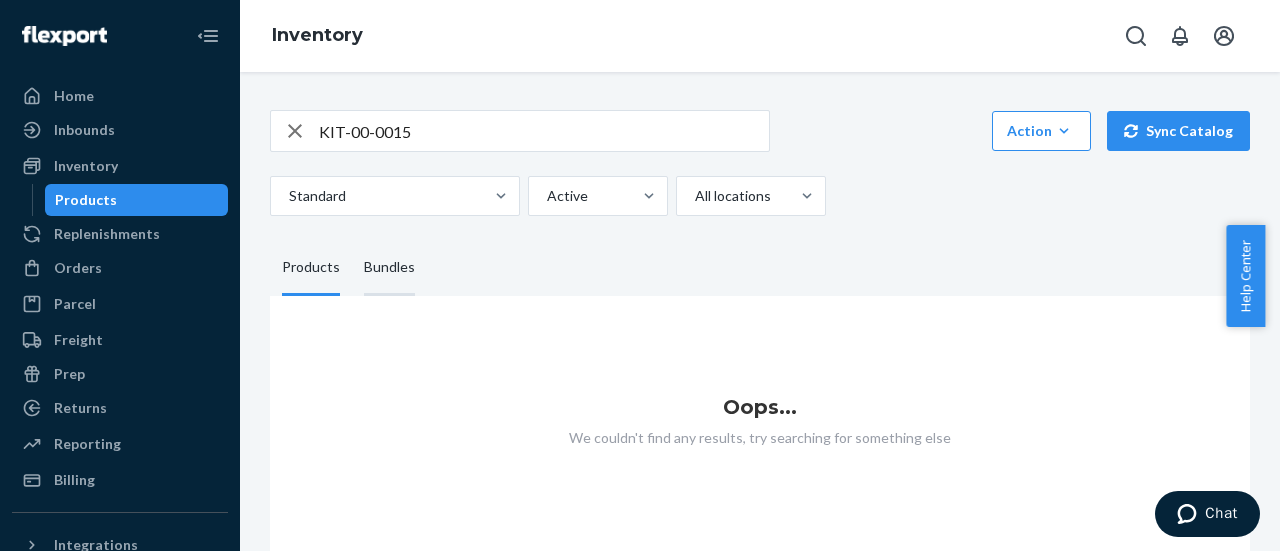 click on "Bundles" at bounding box center (389, 268) 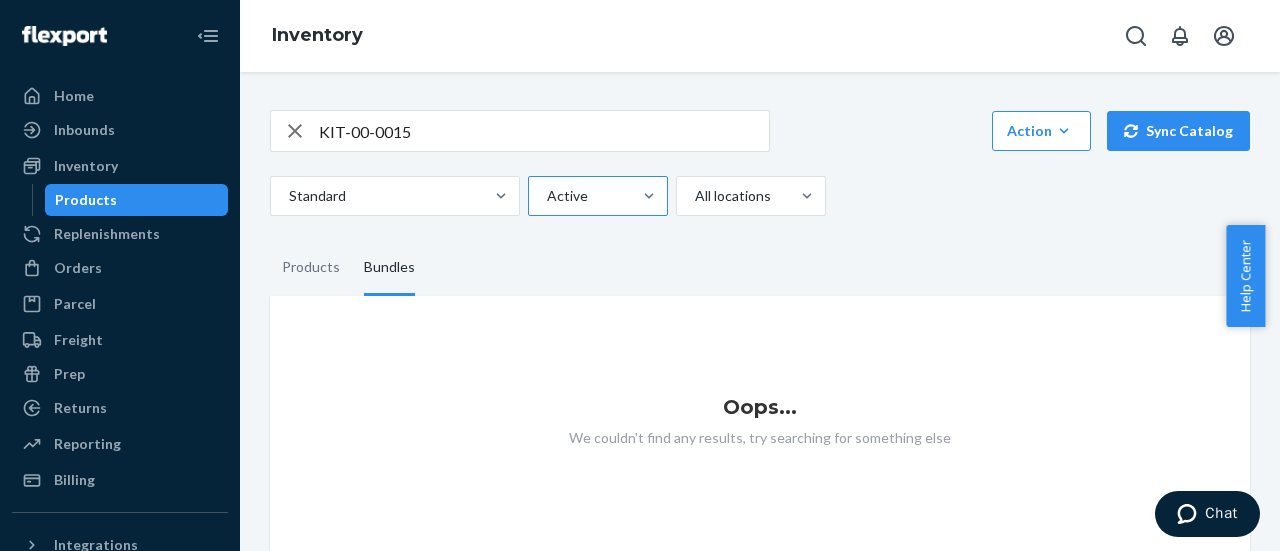 click at bounding box center [596, 196] 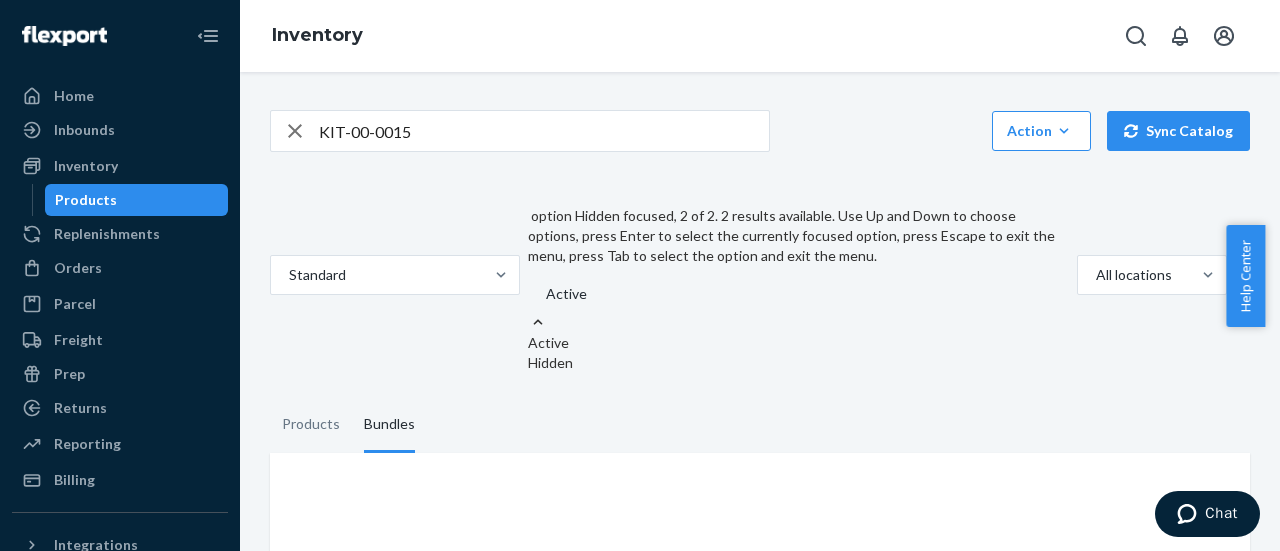 click on "Hidden" at bounding box center (798, 363) 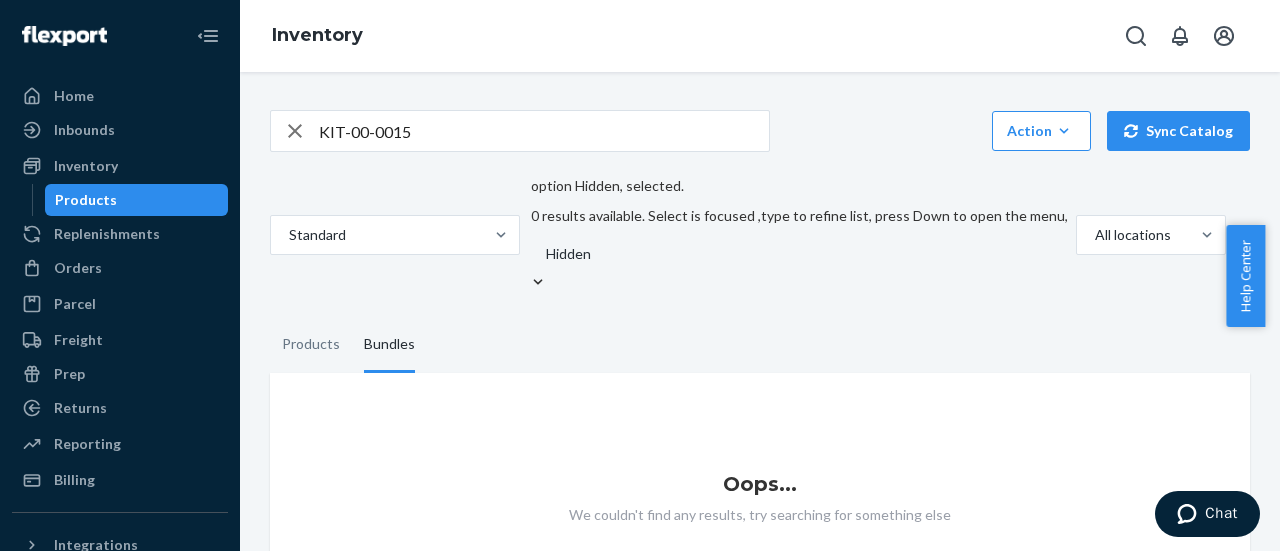 click on "KIT-00-0015" at bounding box center [544, 131] 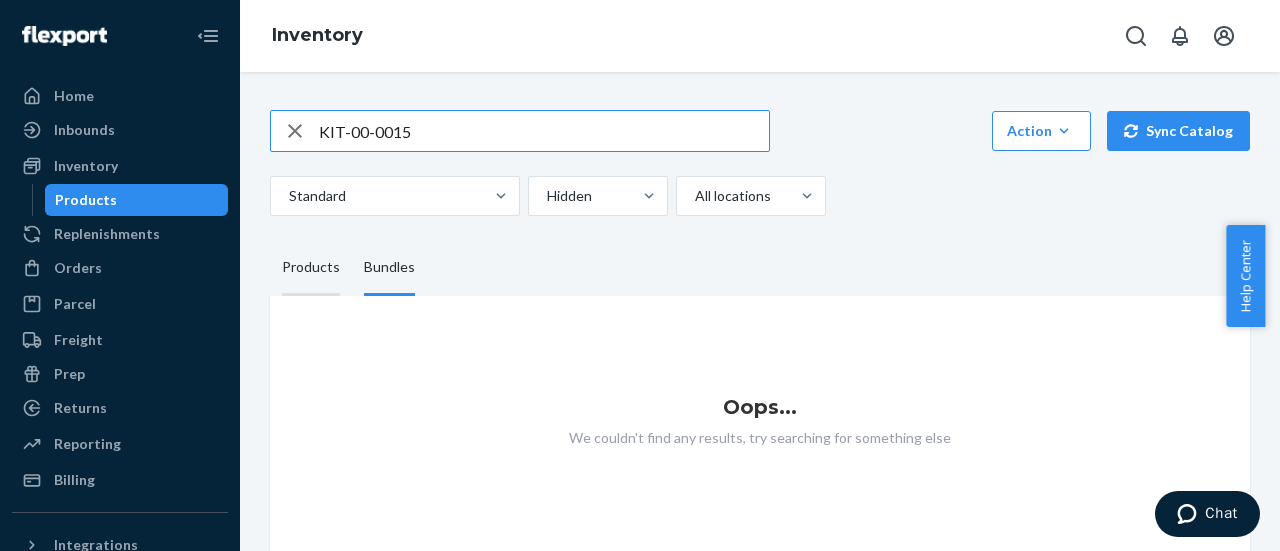 click on "Products" at bounding box center (311, 268) 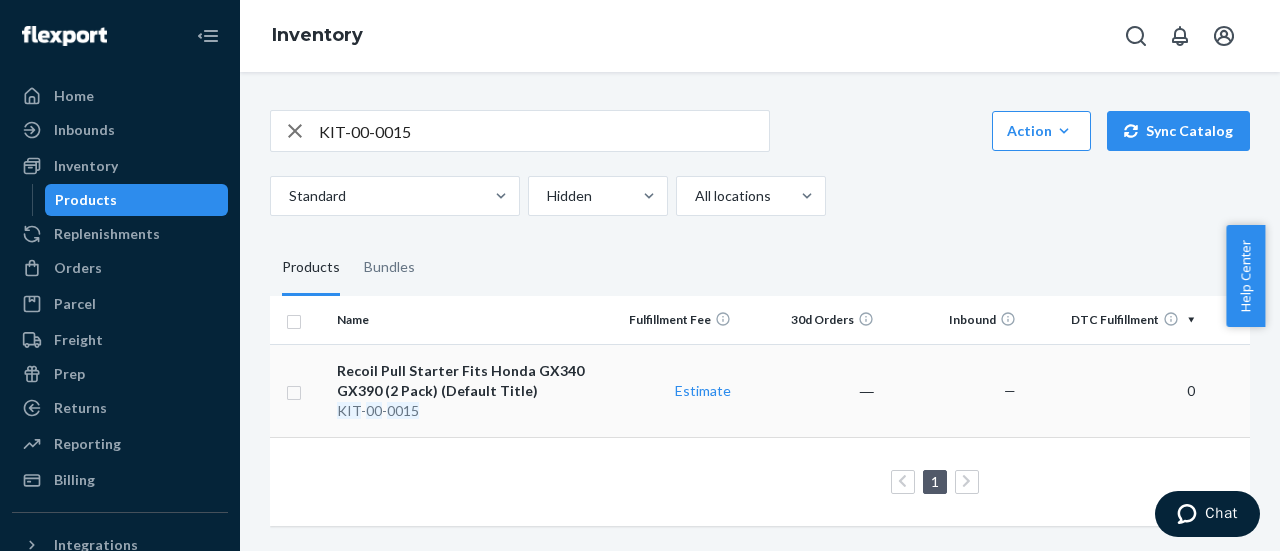 click on "Recoil Pull Starter Fits Honda GX340 GX390 (2 Pack) (Default Title)" at bounding box center [462, 381] 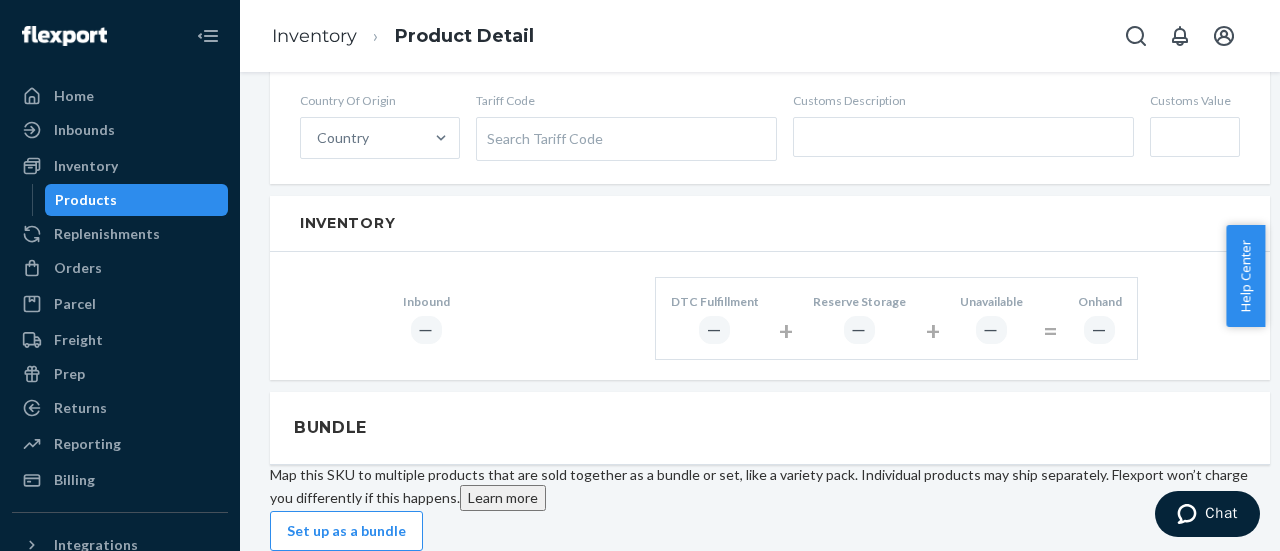 scroll, scrollTop: 1382, scrollLeft: 0, axis: vertical 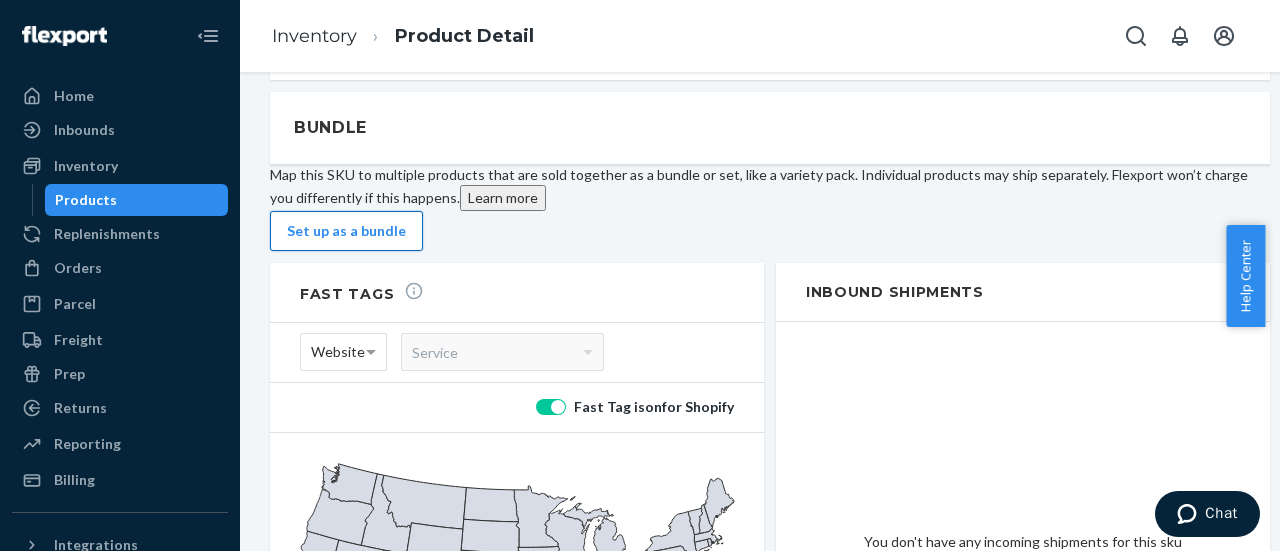 click on "Set up as a bundle" at bounding box center (346, 231) 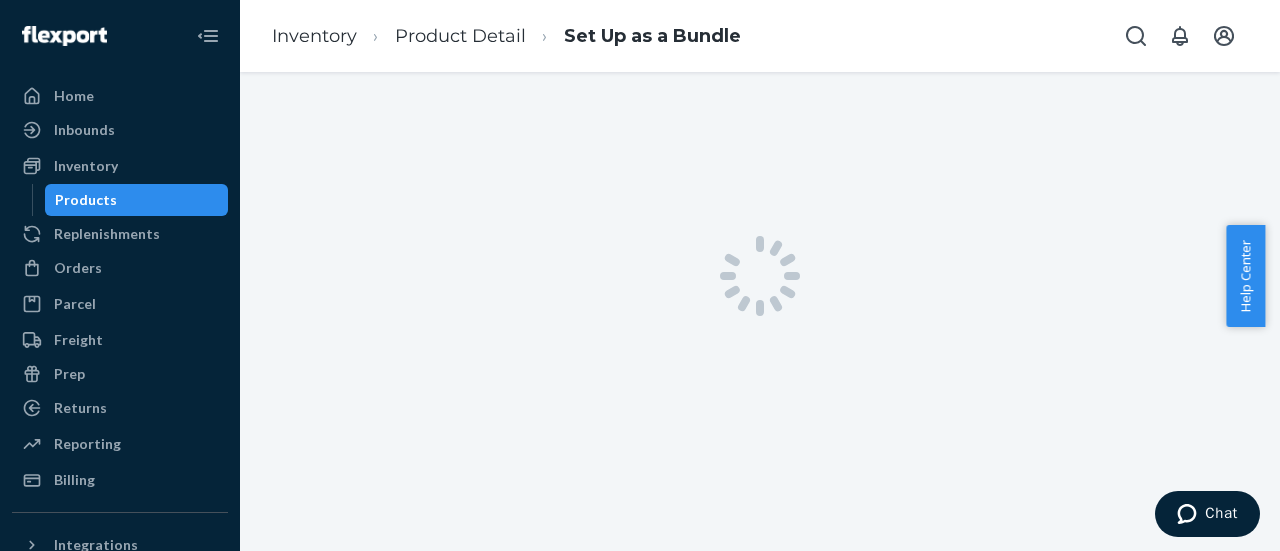 scroll, scrollTop: 0, scrollLeft: 0, axis: both 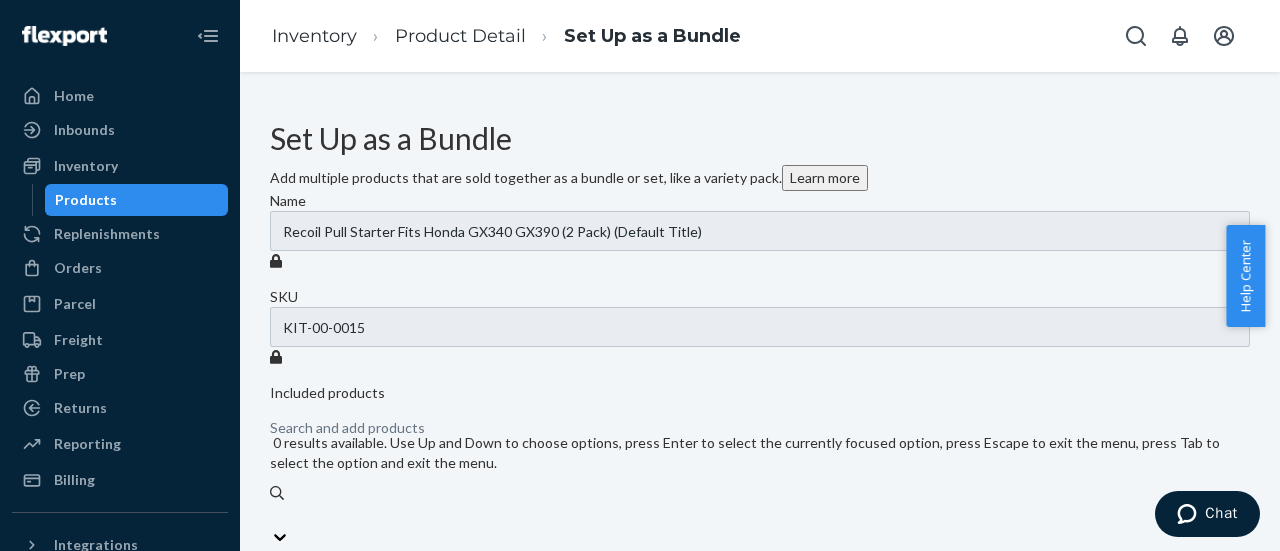 click on "Search and add products" at bounding box center [347, 428] 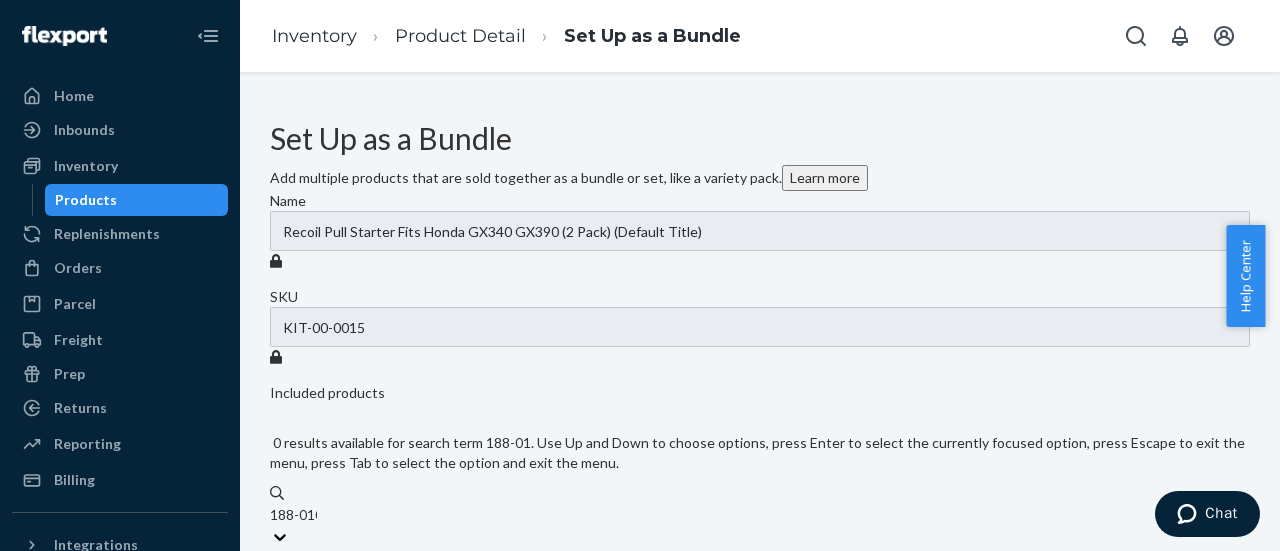 type on "188-0102" 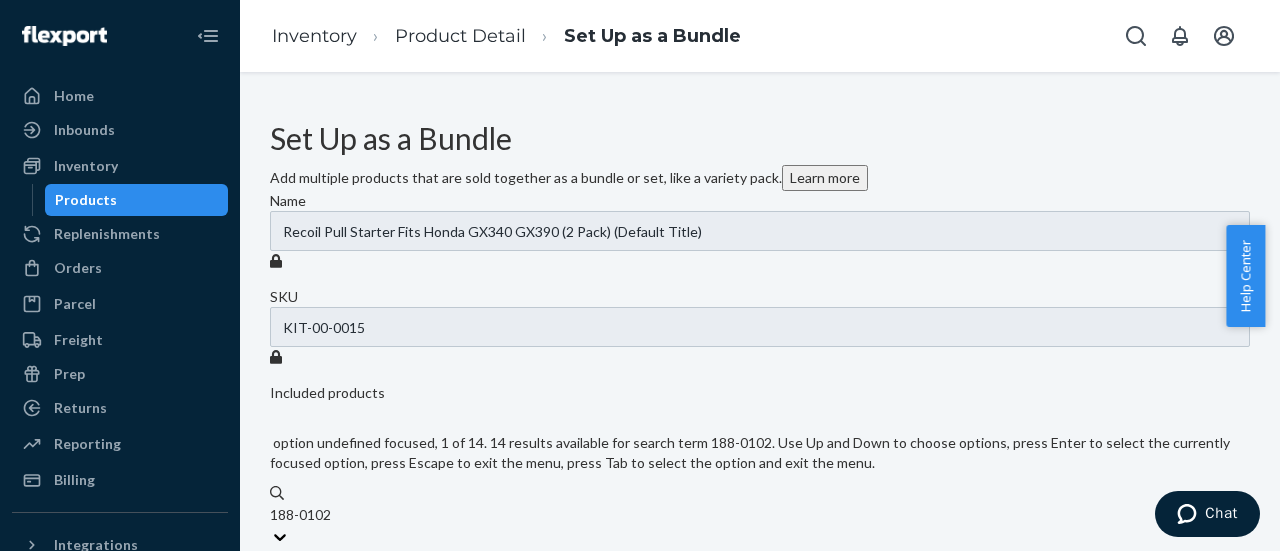 click on "ADA:  188 - 0102" at bounding box center (760, 582) 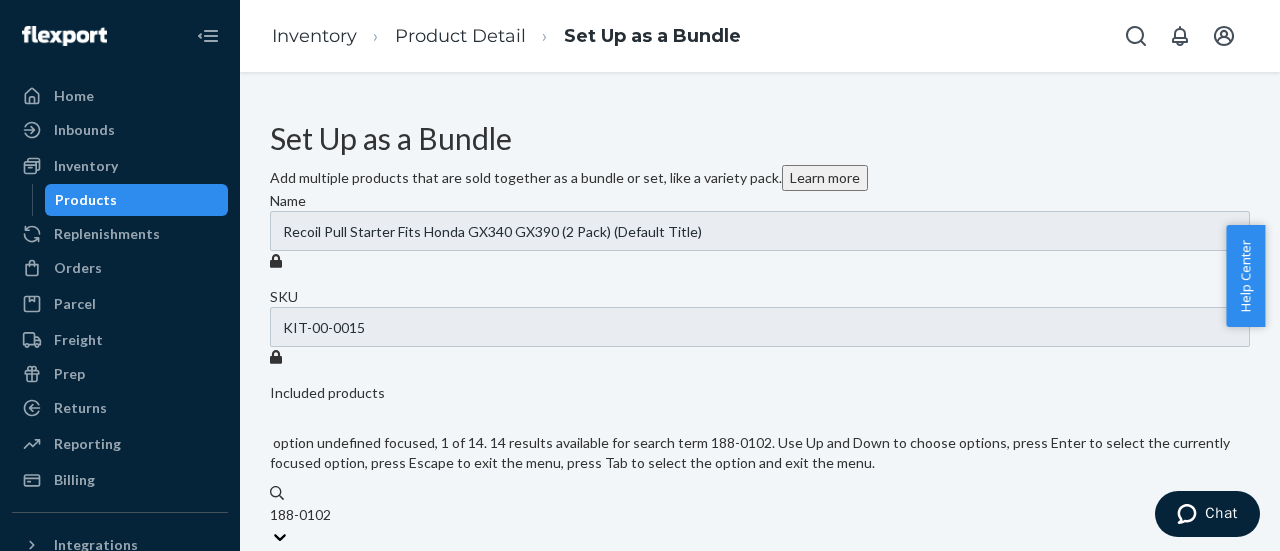 click on "188-0102" at bounding box center [302, 515] 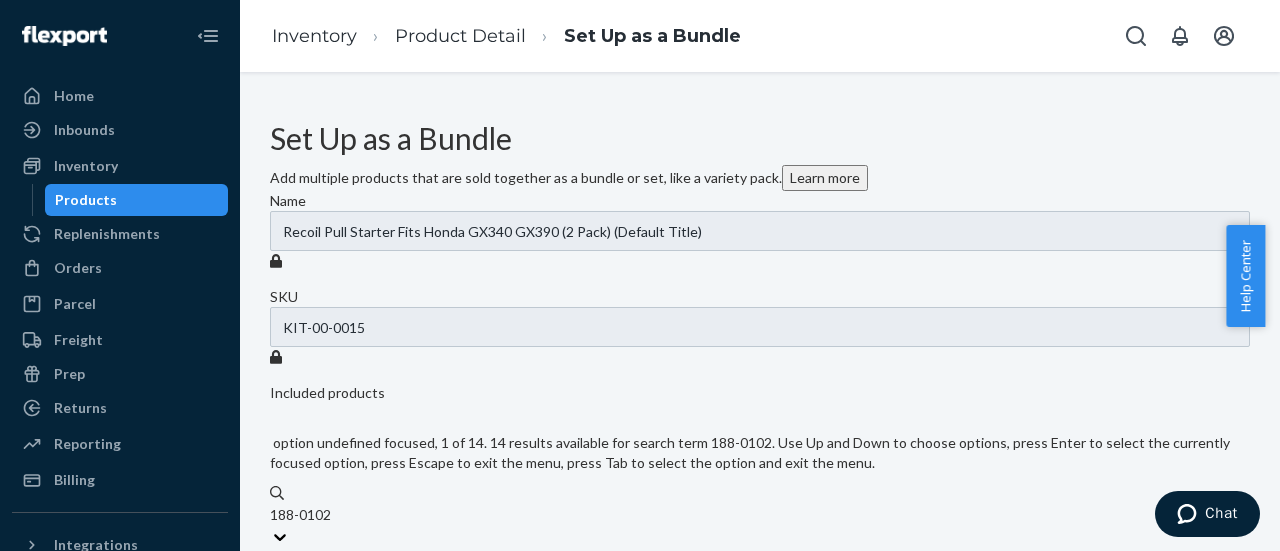 type 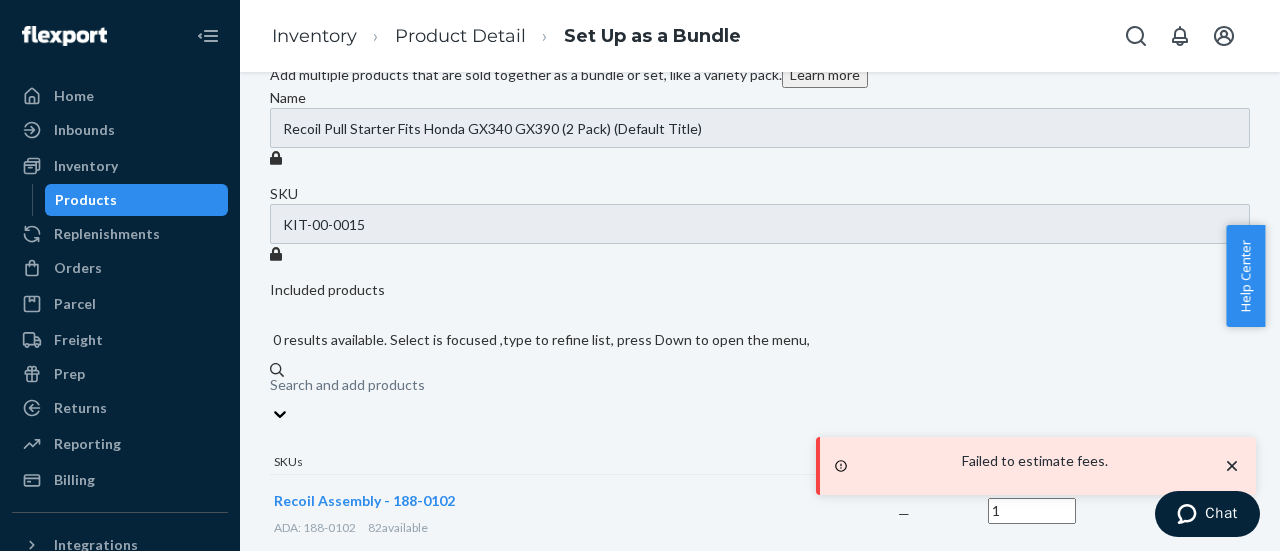 scroll, scrollTop: 308, scrollLeft: 0, axis: vertical 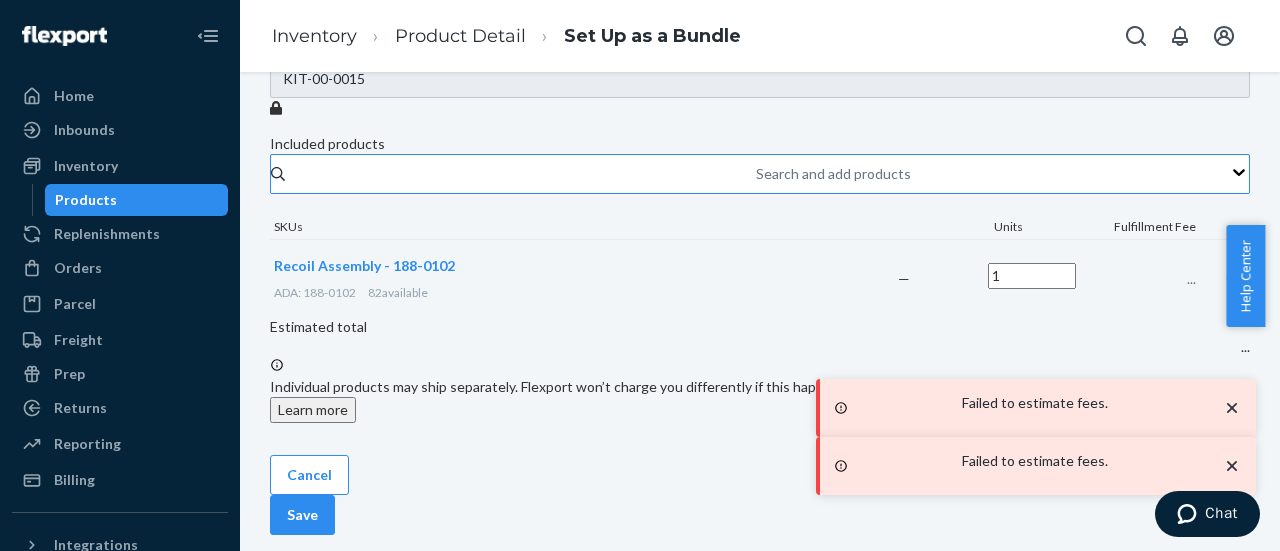 click on "1" at bounding box center [1032, 276] 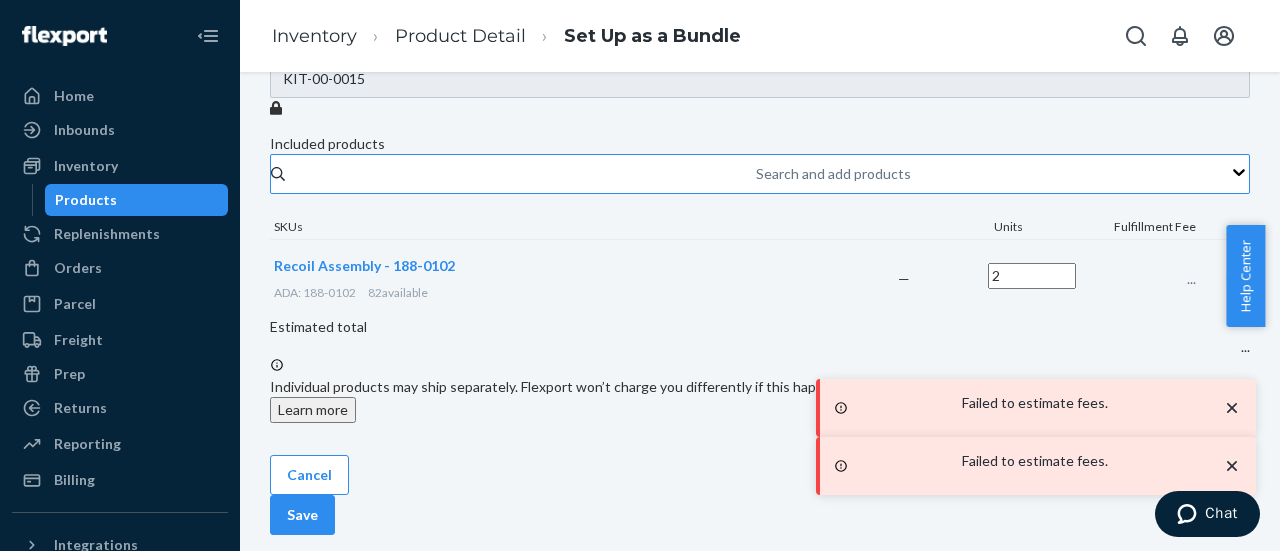 type on "2" 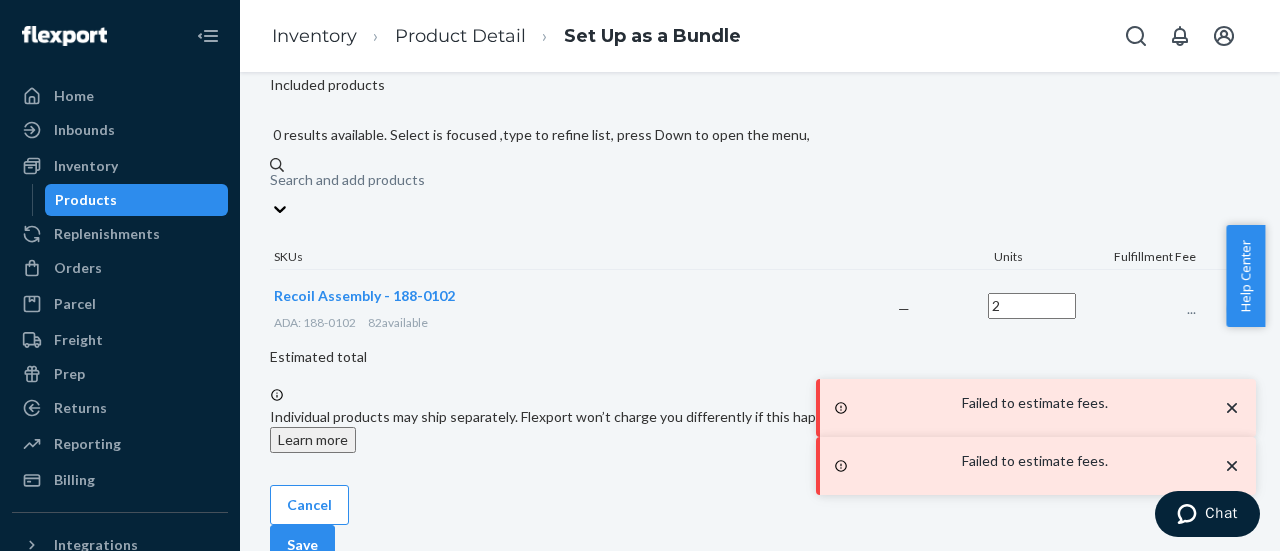 click 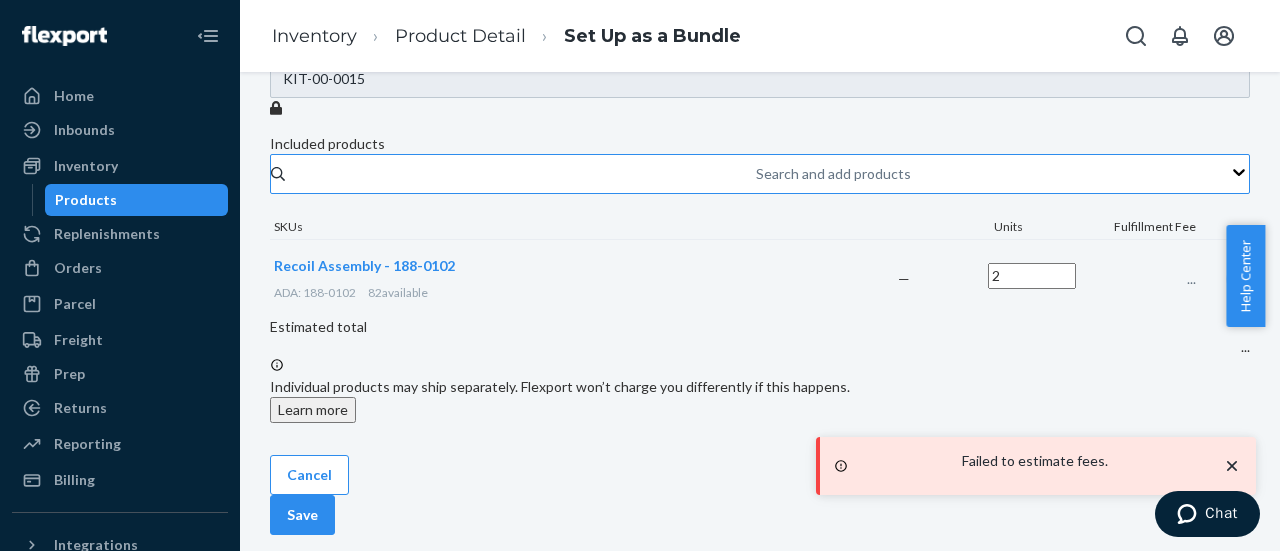 click 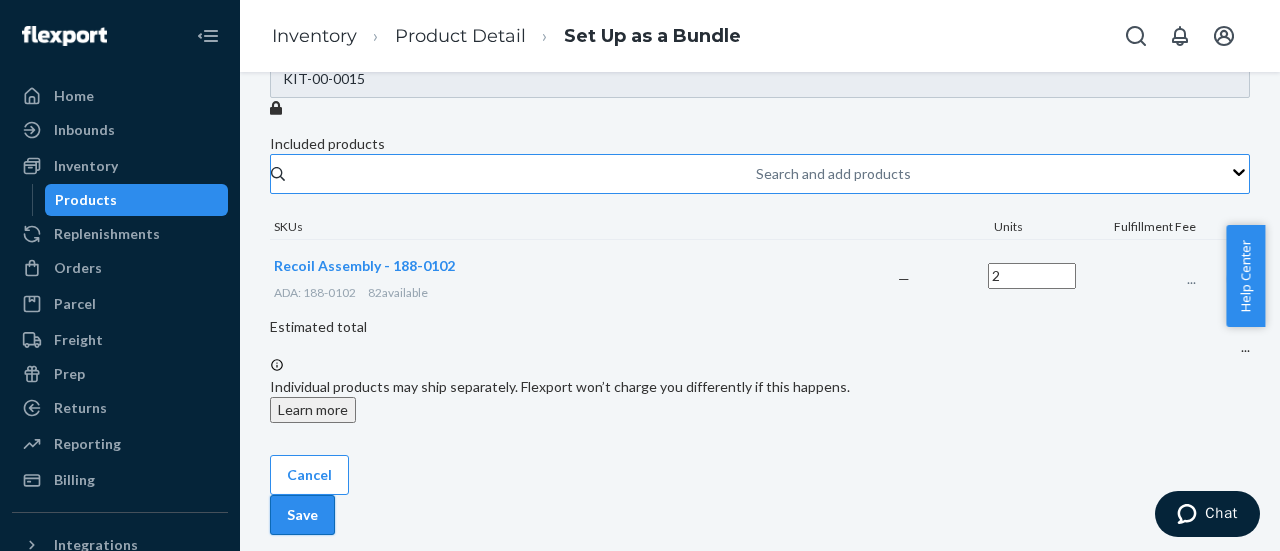 click on "Save" at bounding box center [302, 515] 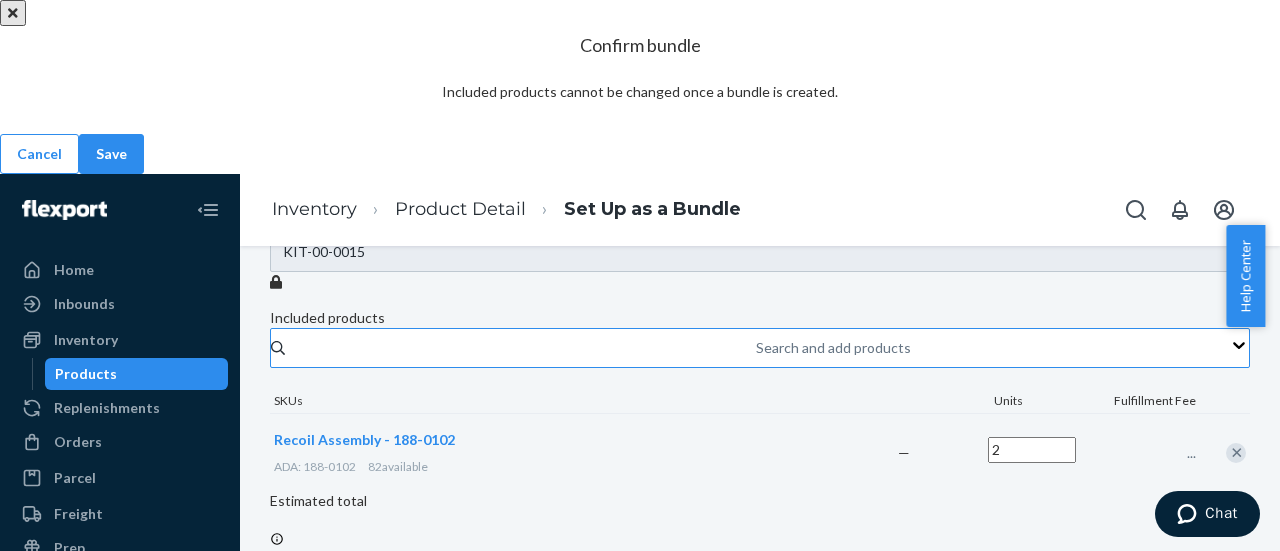 click on "Save" at bounding box center [111, 154] 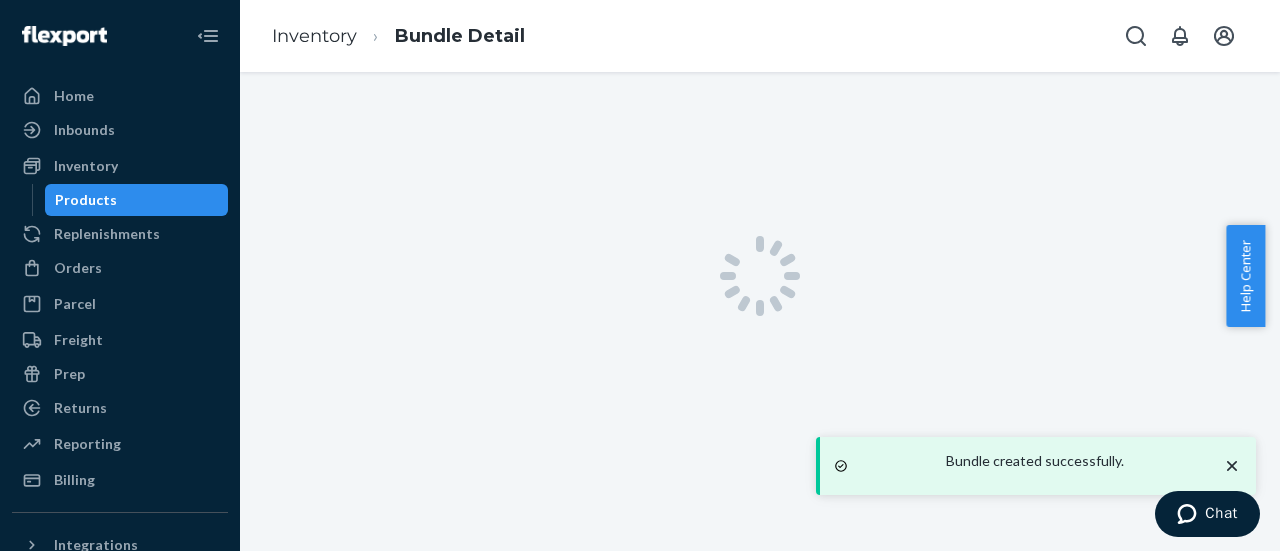 scroll, scrollTop: 0, scrollLeft: 0, axis: both 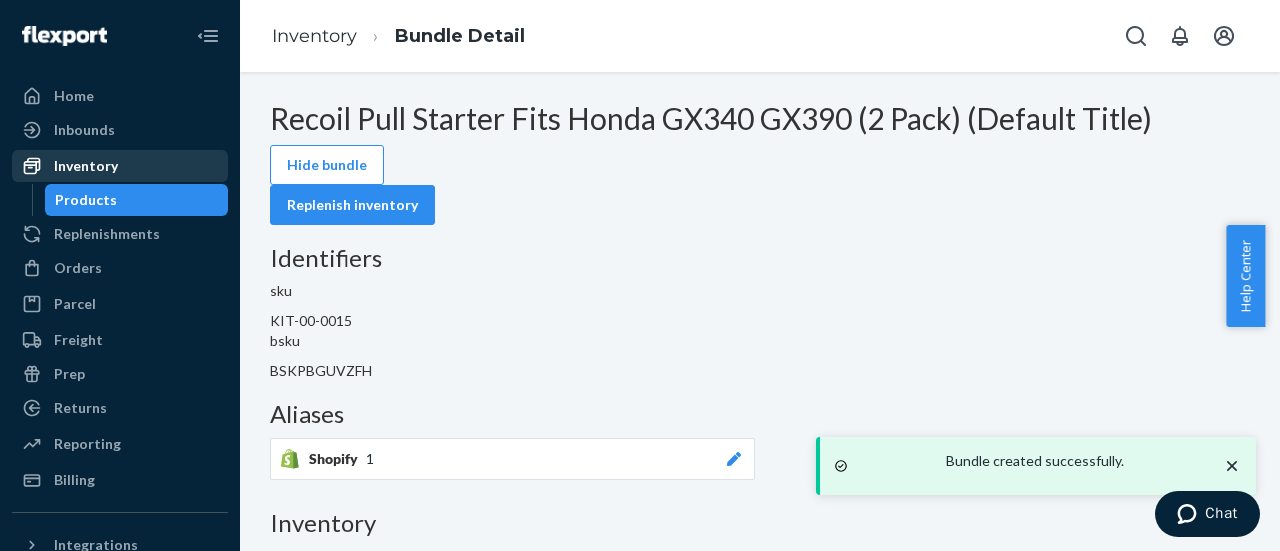 click on "Inventory" at bounding box center (86, 166) 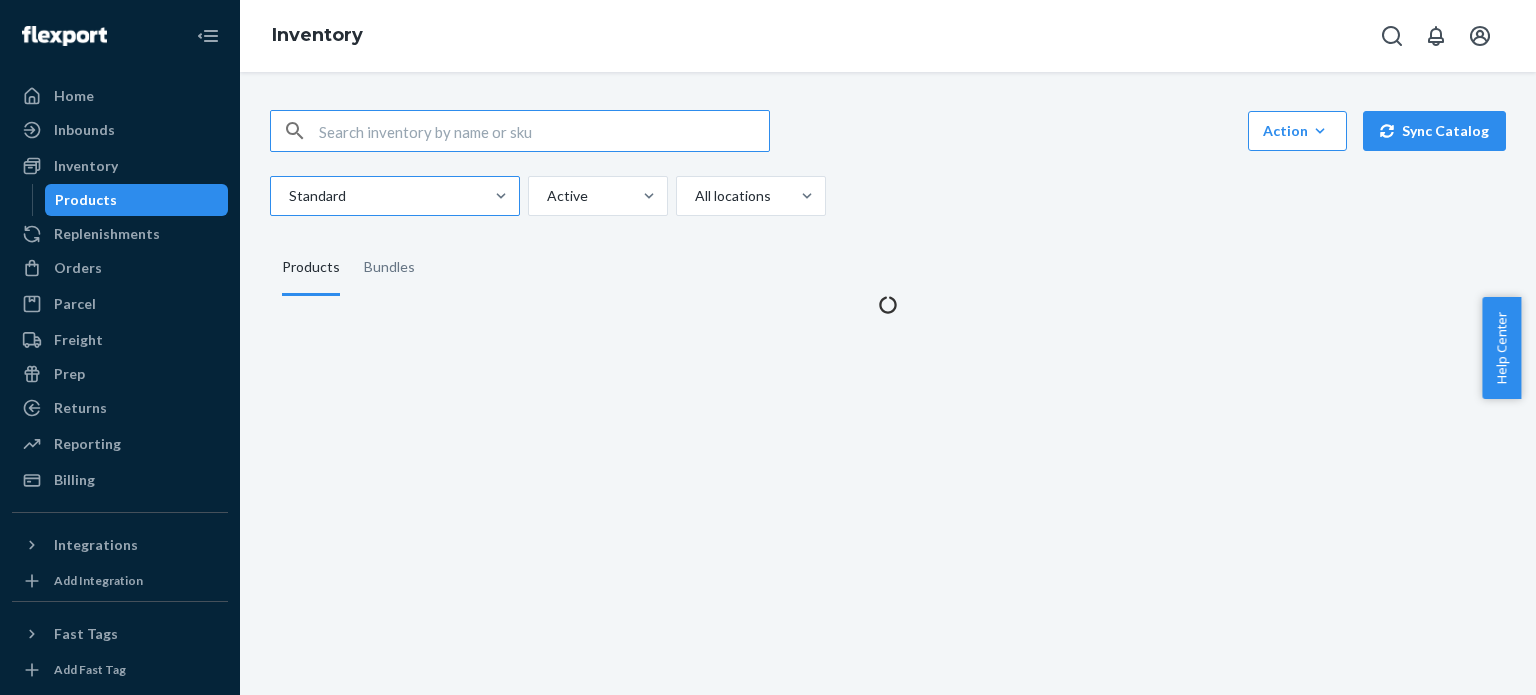 scroll, scrollTop: 0, scrollLeft: 0, axis: both 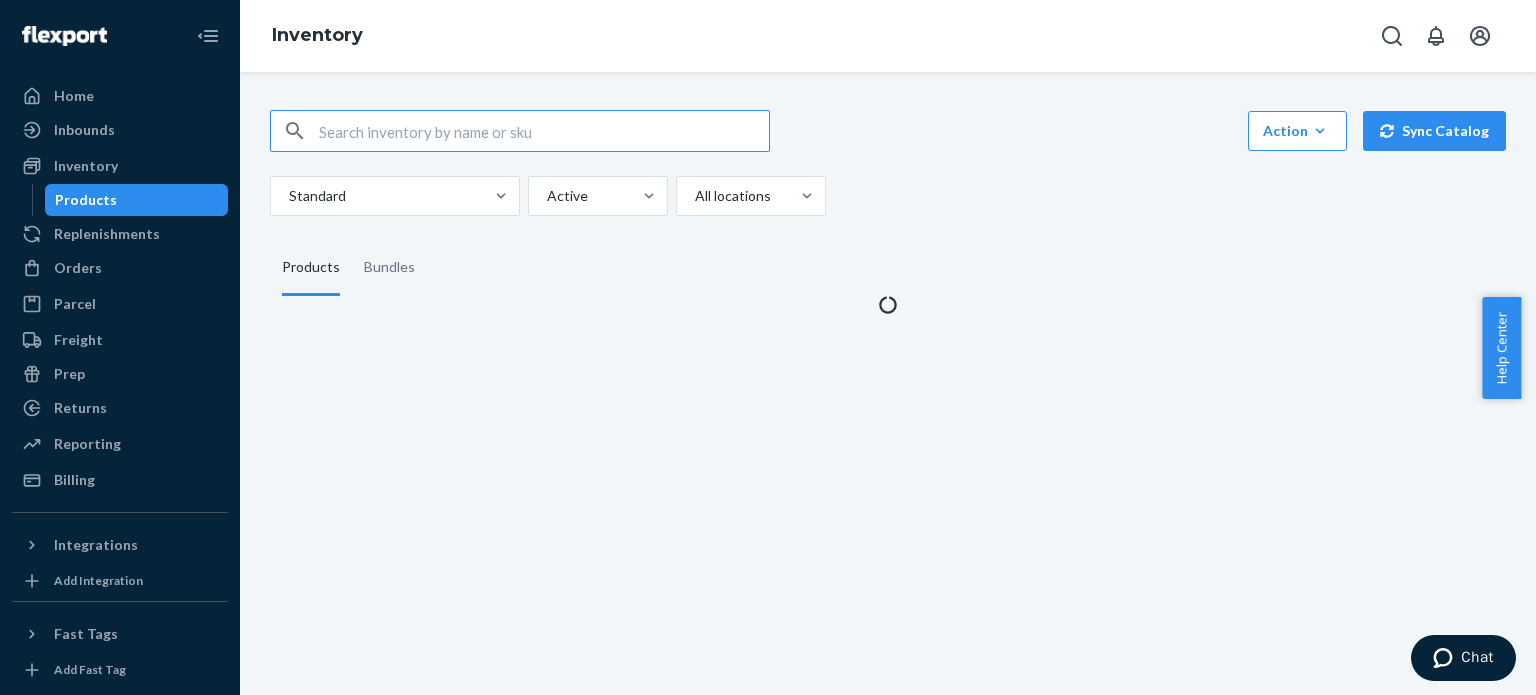 click at bounding box center (544, 131) 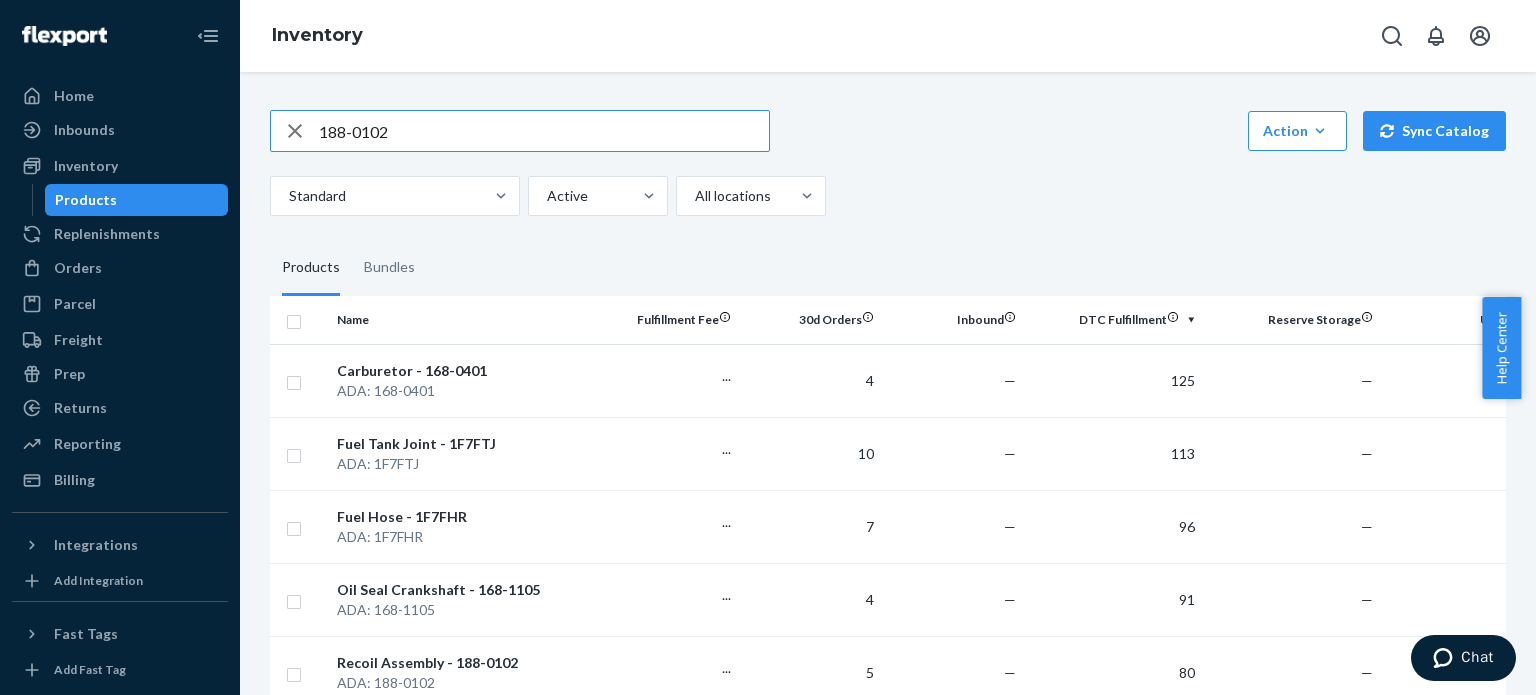 type on "188-0102" 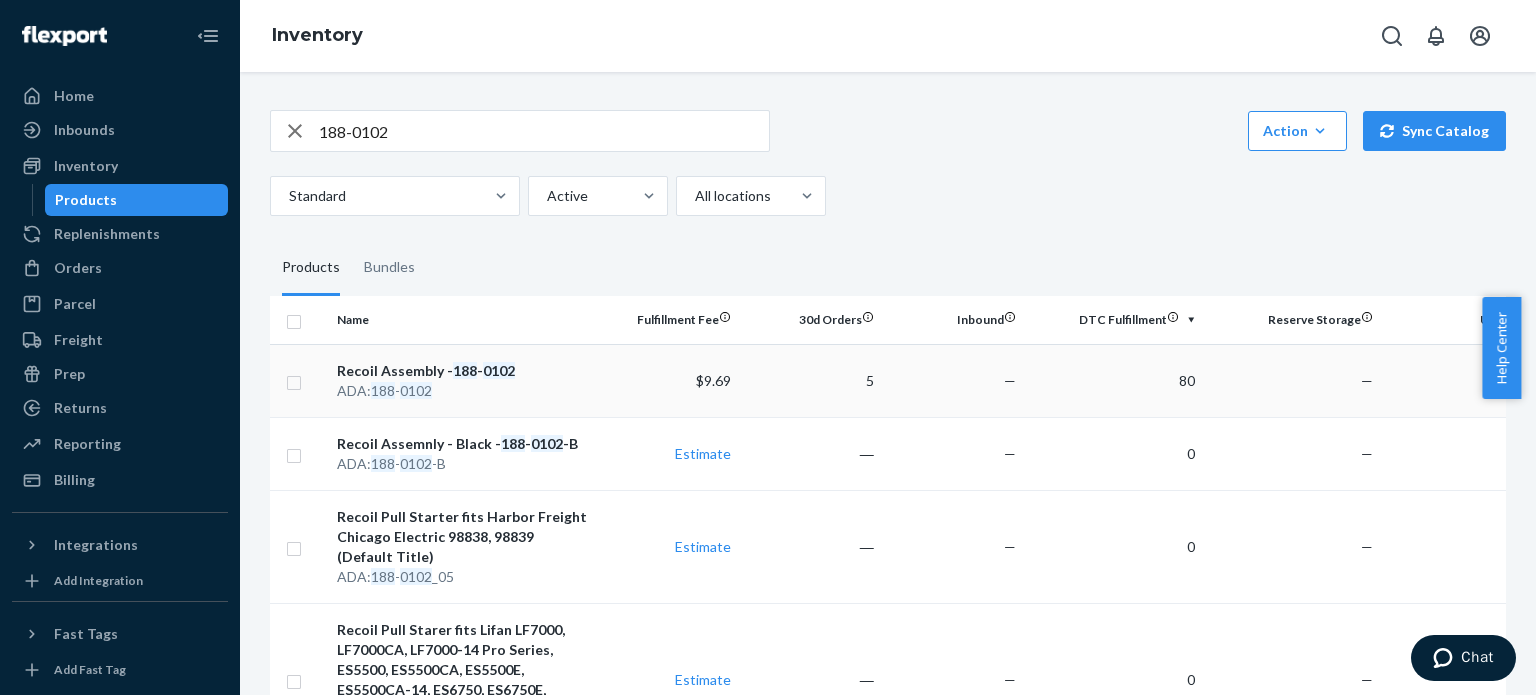 click on "—" at bounding box center [953, 380] 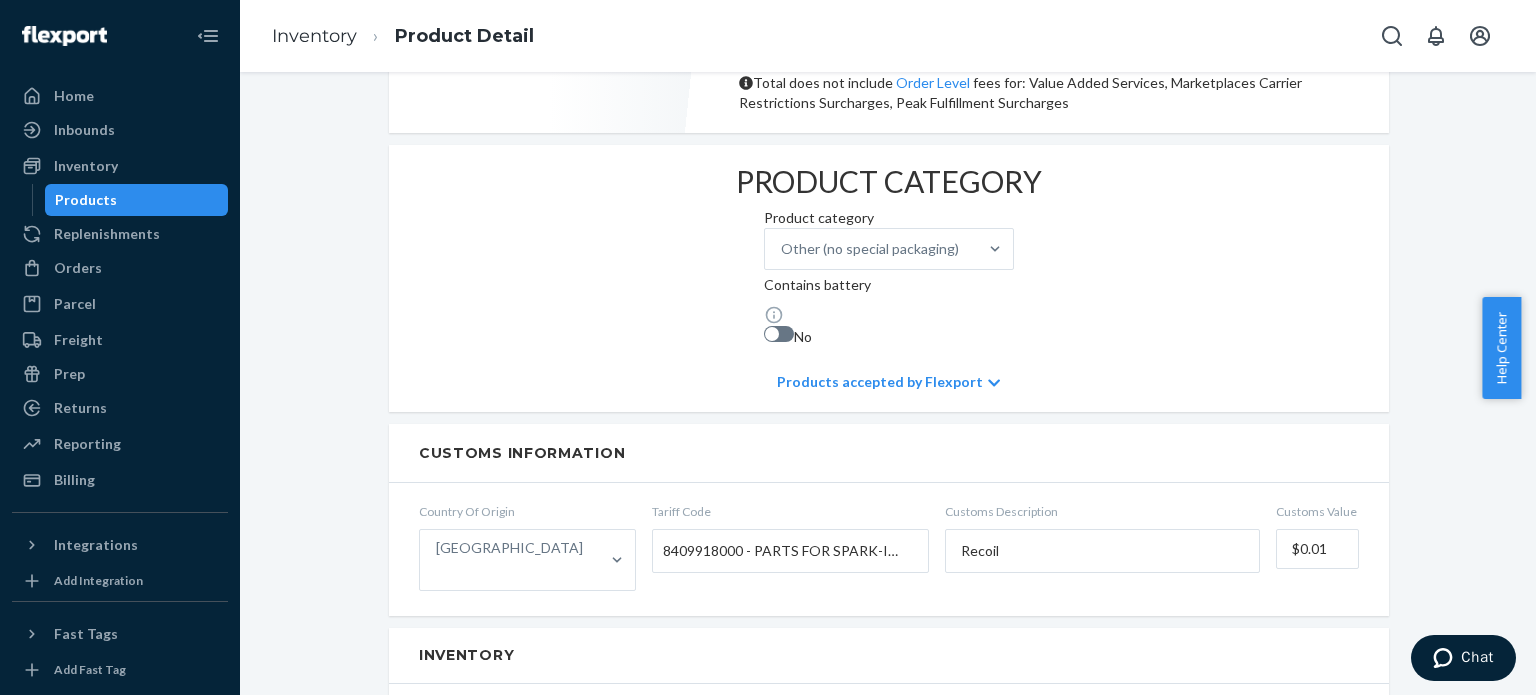 scroll, scrollTop: 0, scrollLeft: 0, axis: both 